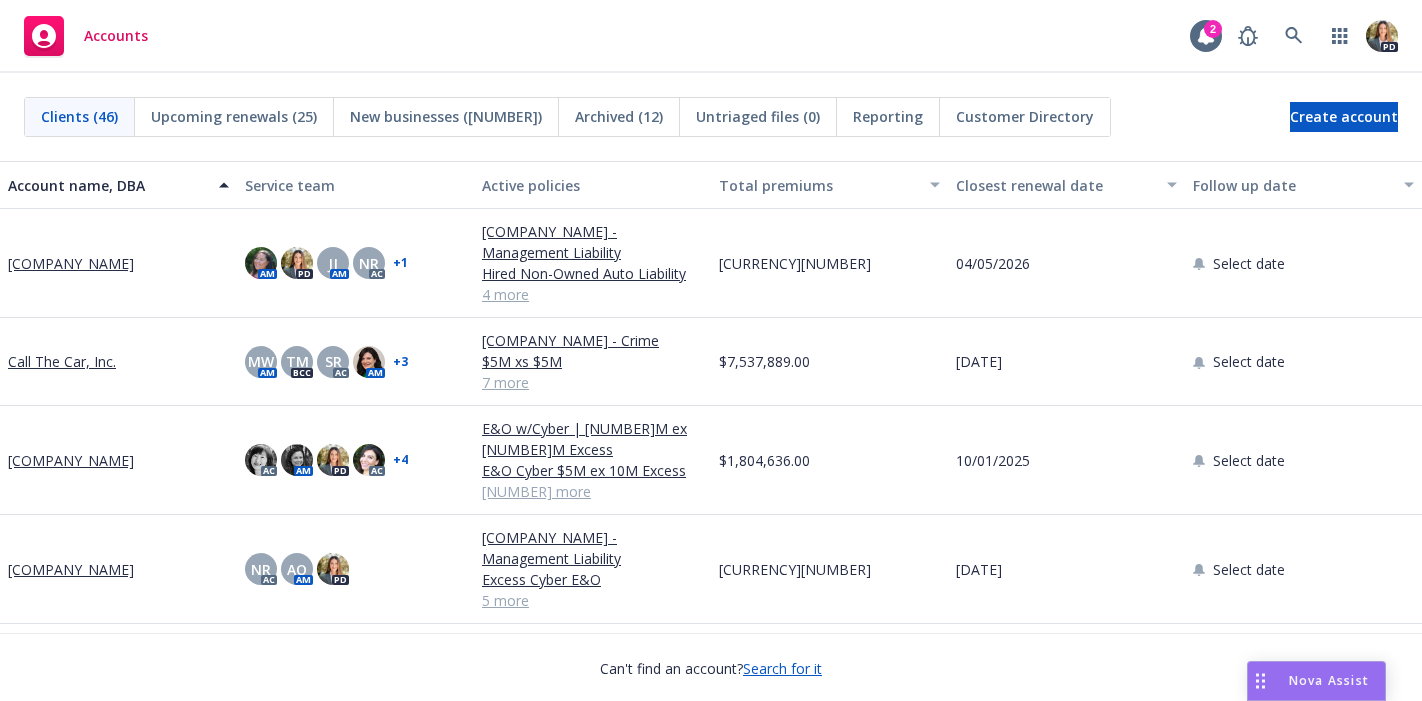 scroll, scrollTop: 0, scrollLeft: 0, axis: both 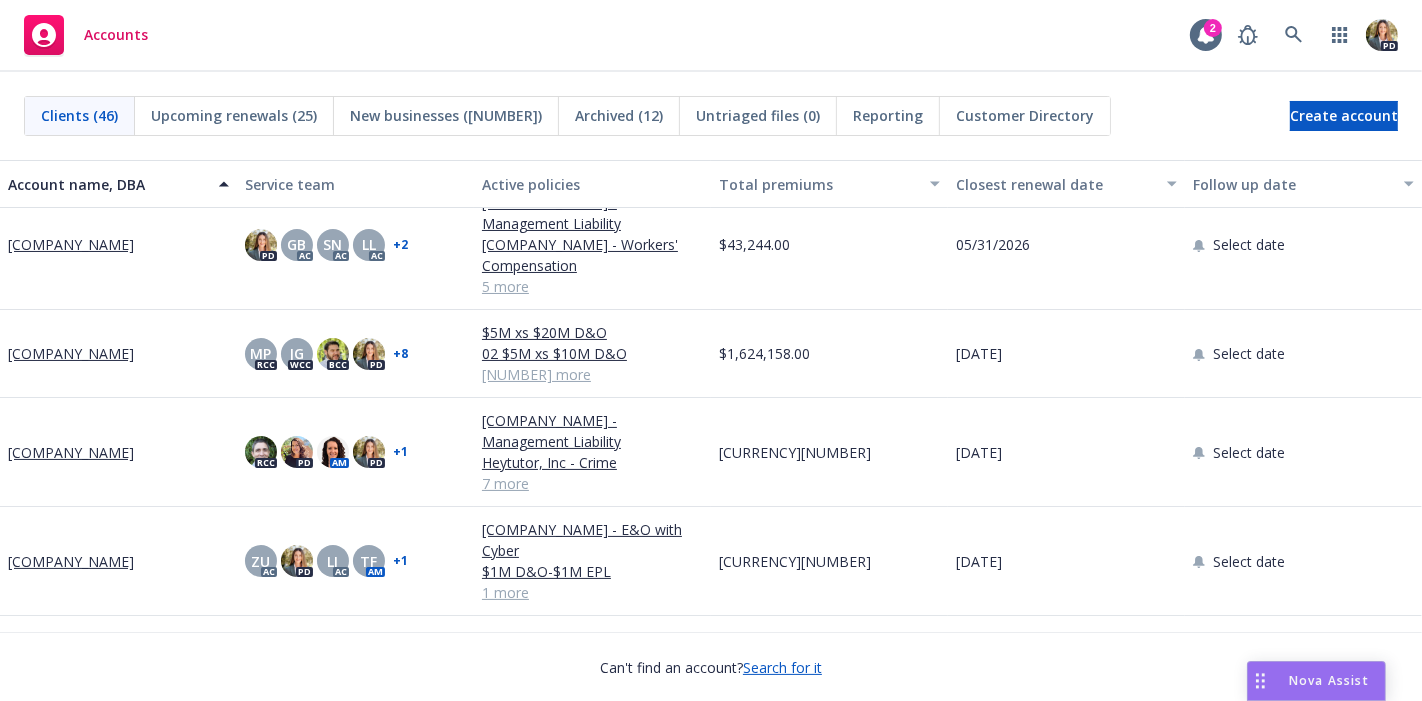 click on "[COMPANY_NAME]" at bounding box center (71, 561) 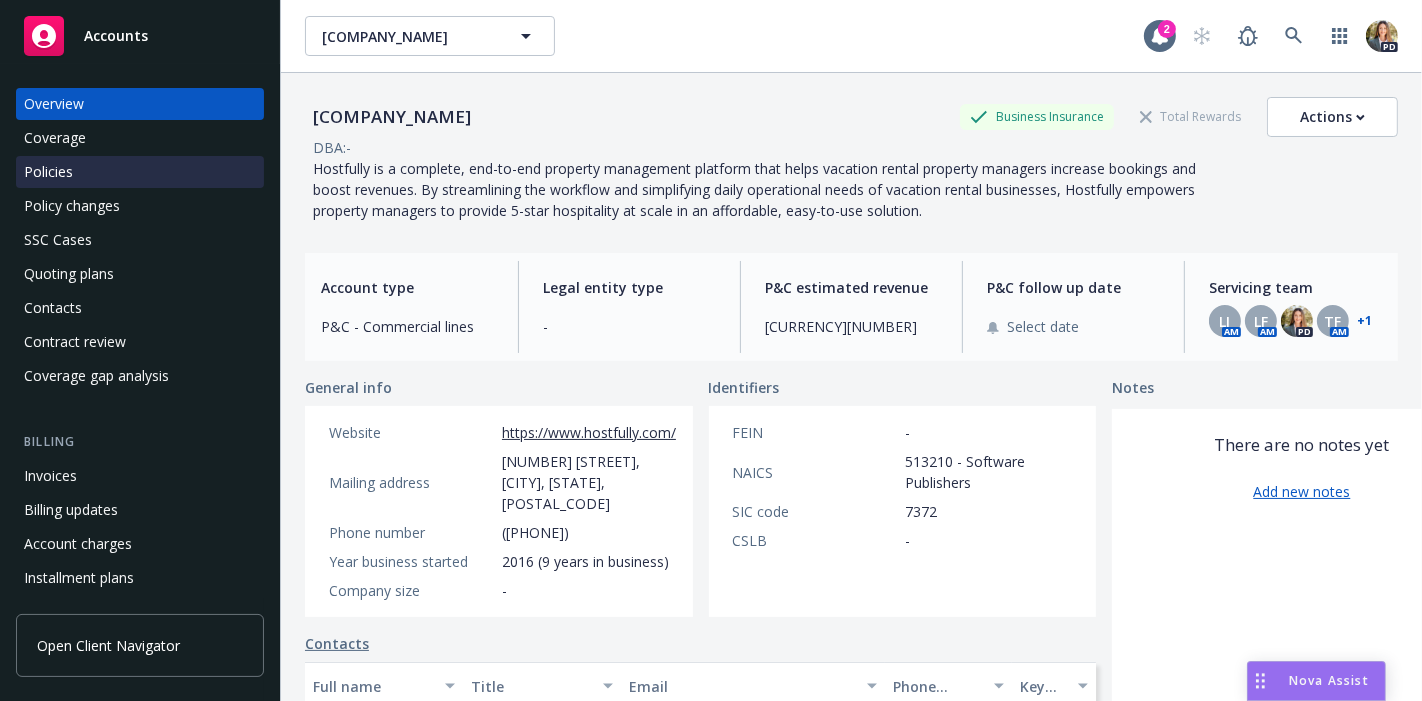 click on "Policies" at bounding box center [140, 172] 